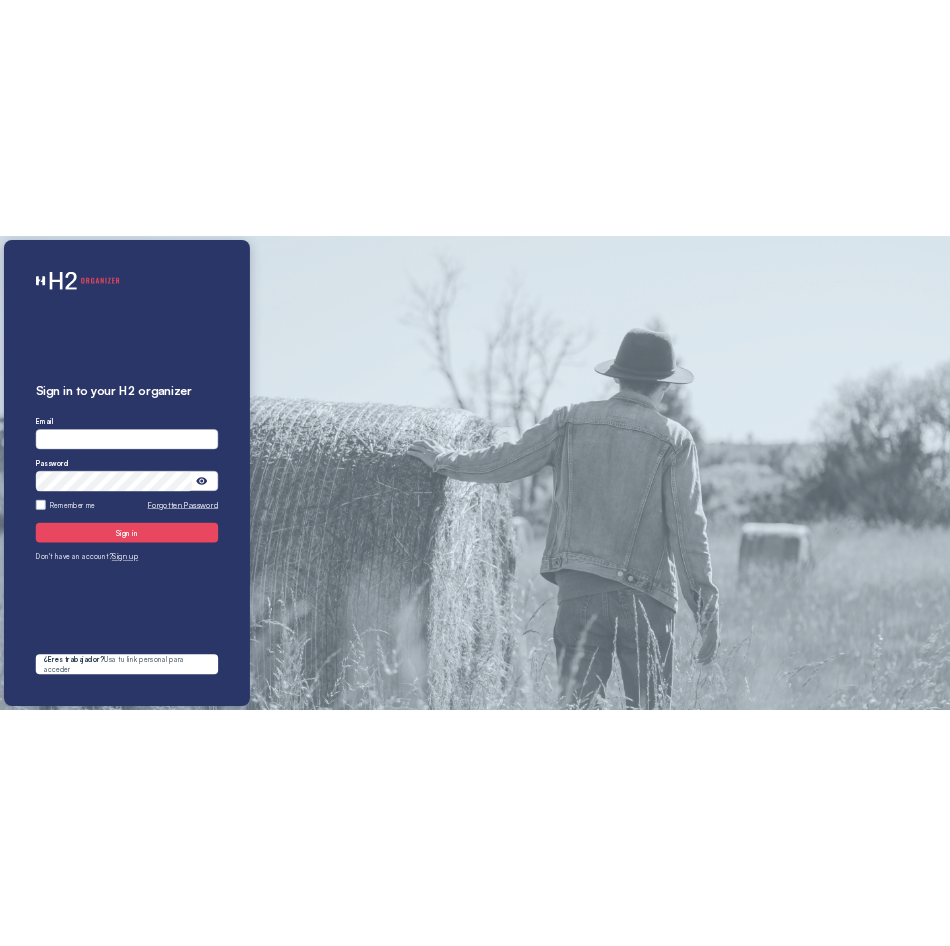 scroll, scrollTop: 0, scrollLeft: 0, axis: both 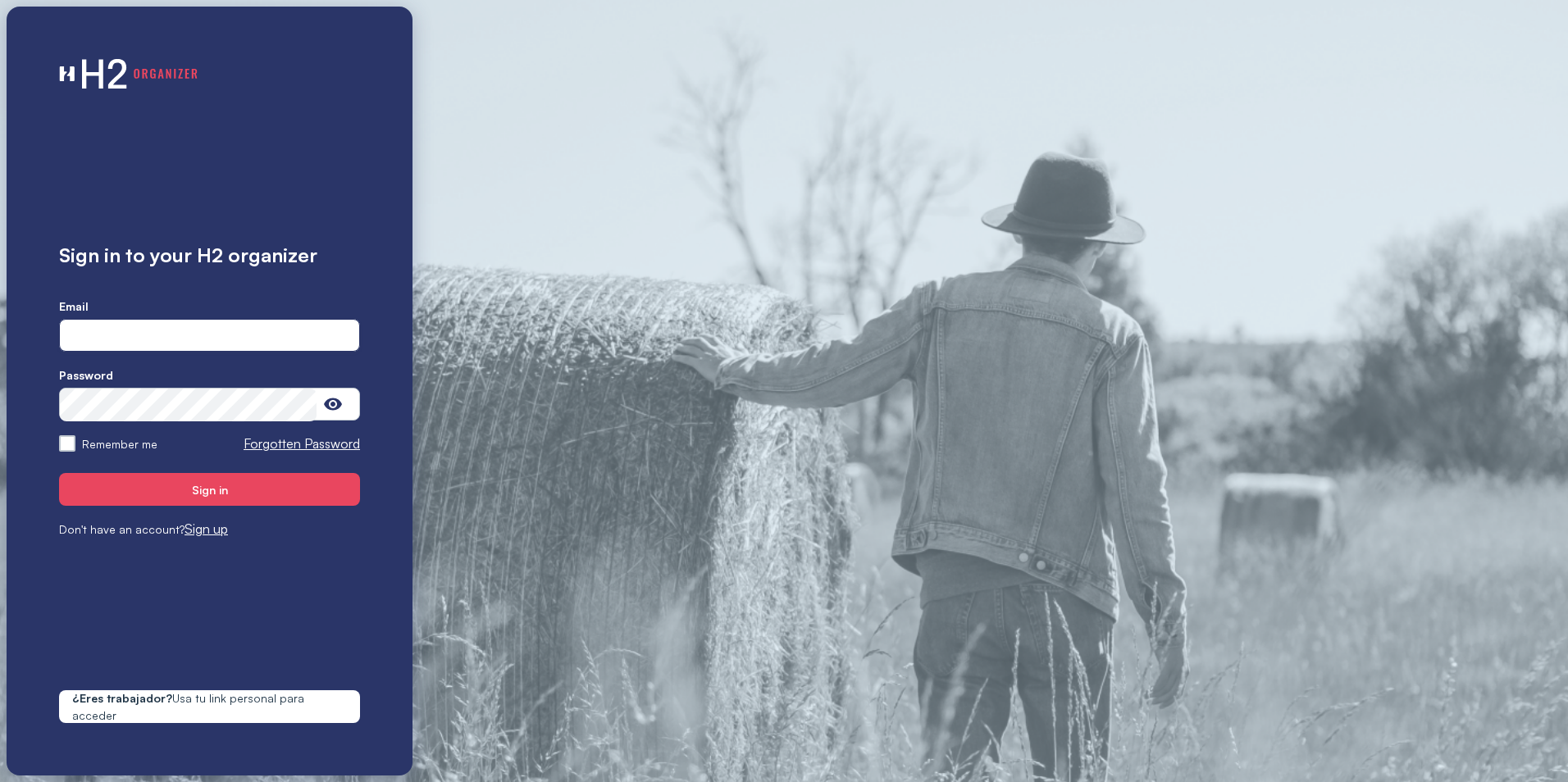 click at bounding box center [209, 336] 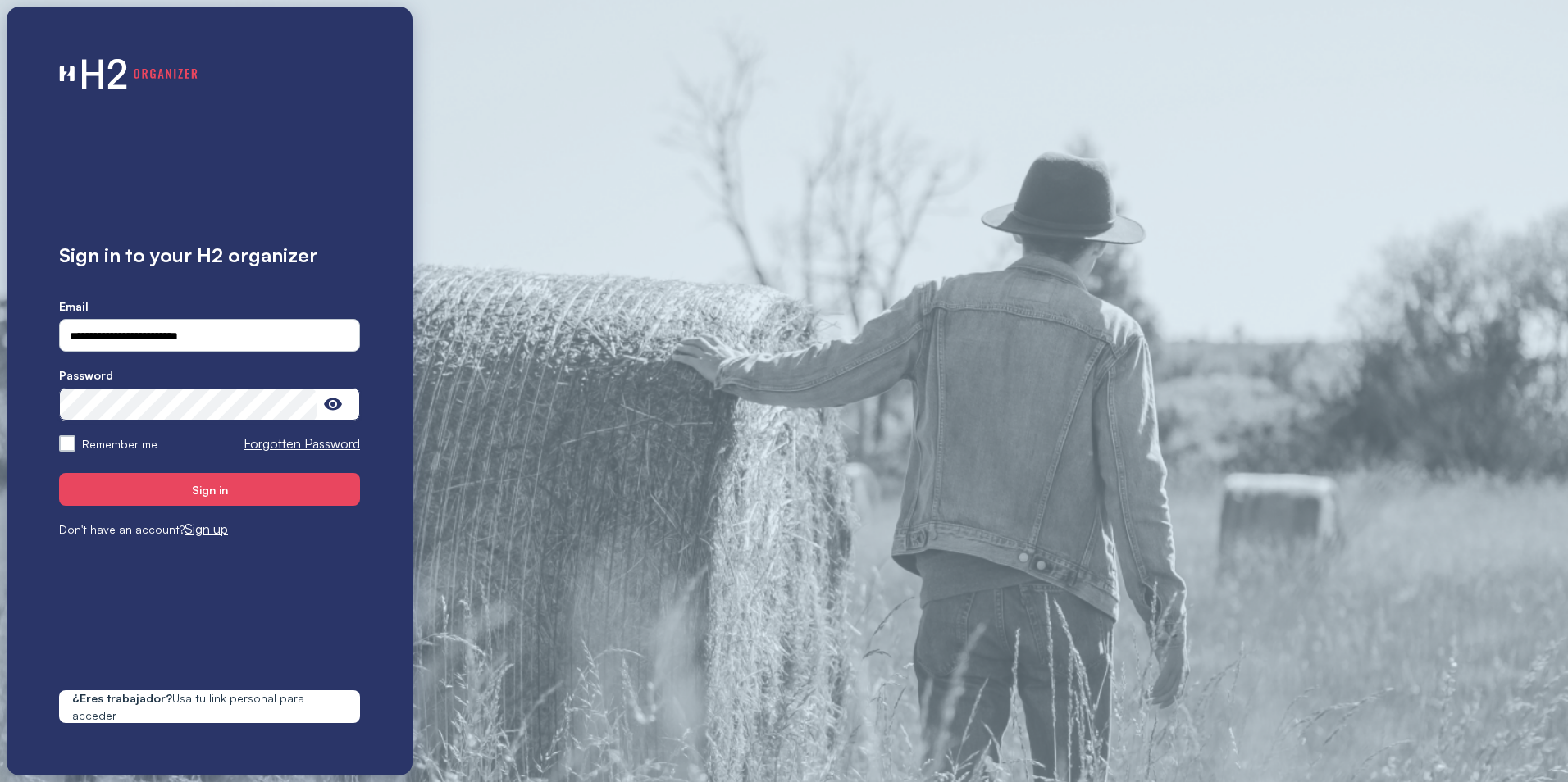 click on "Sign in" at bounding box center [209, 489] 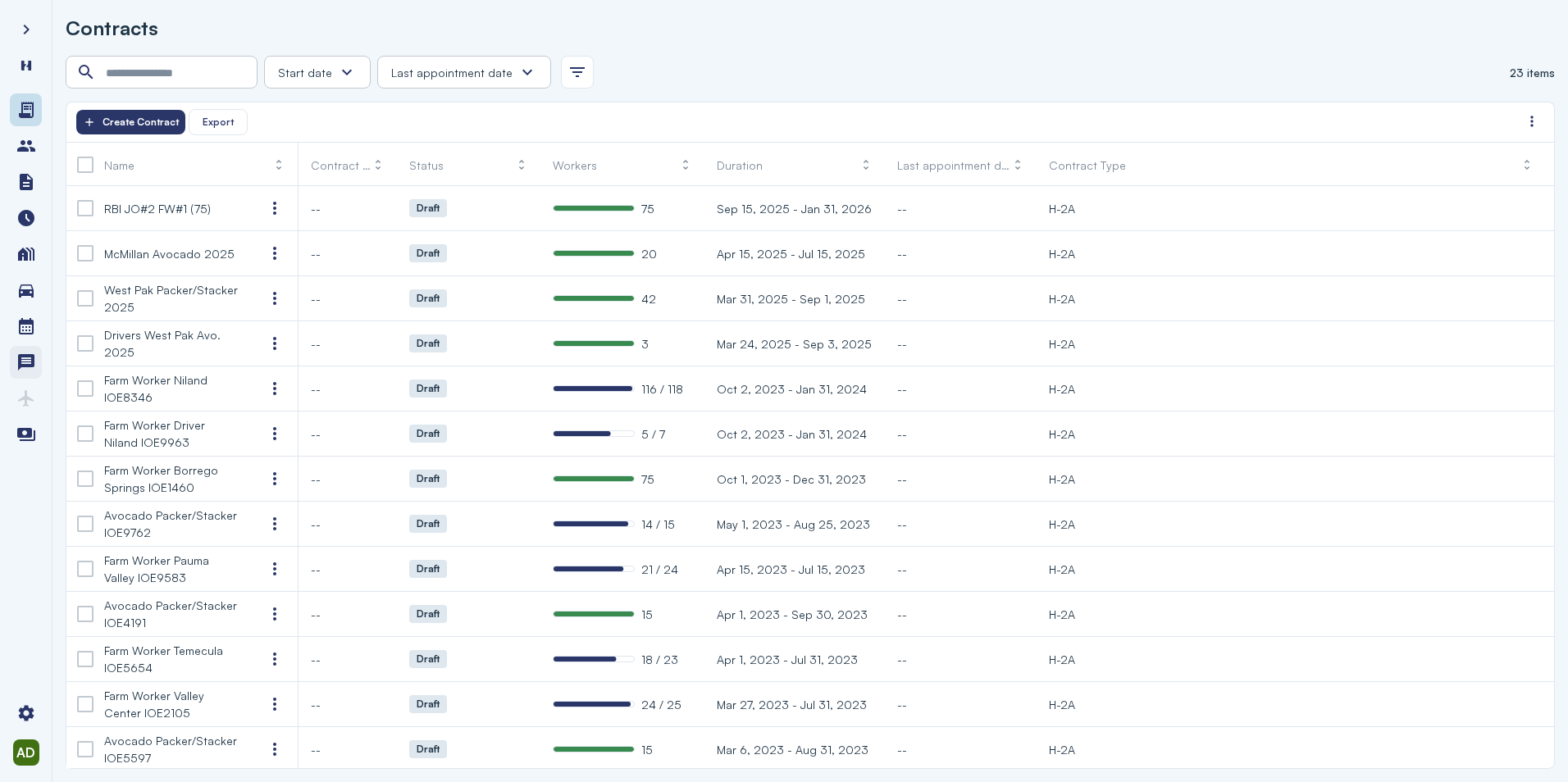 click at bounding box center [25, 362] 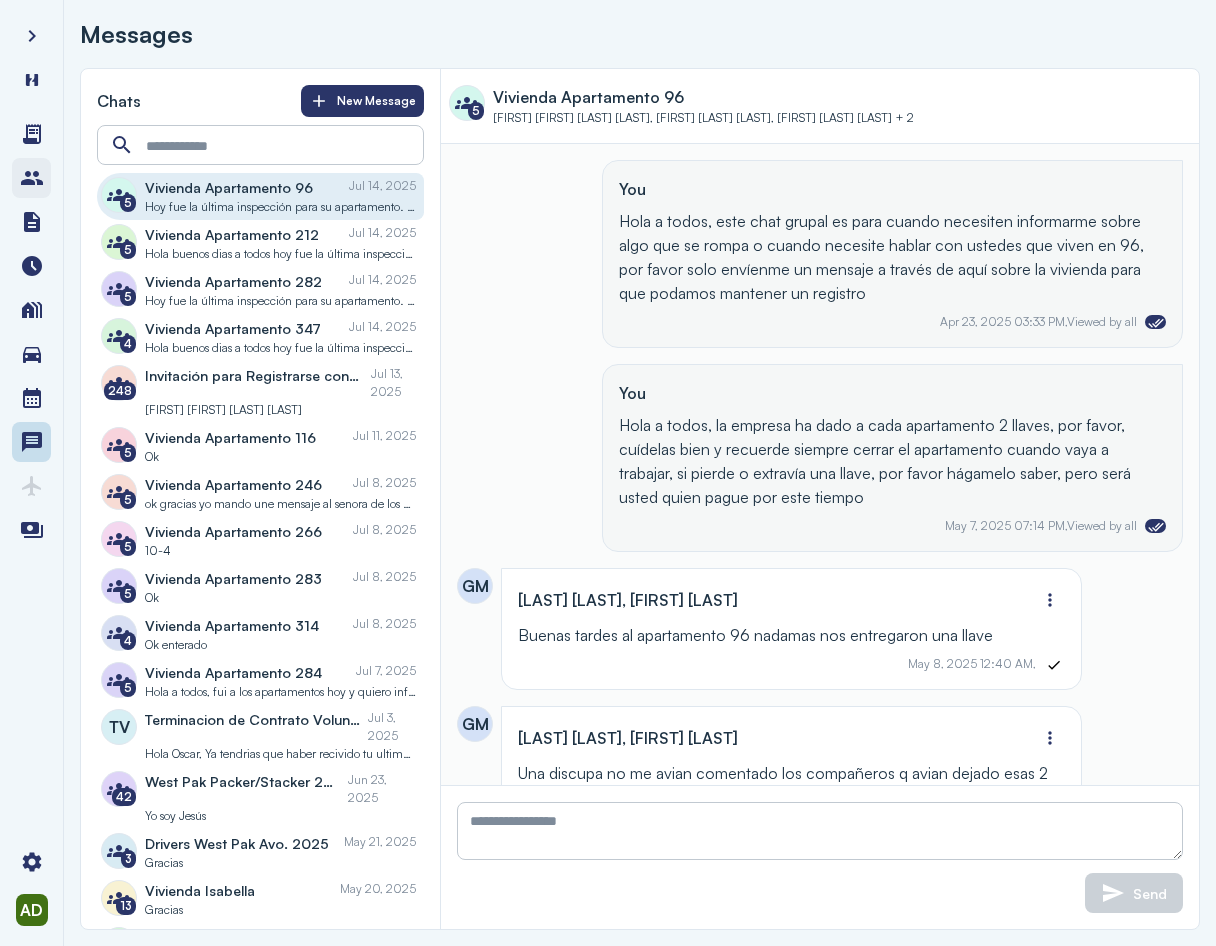 click at bounding box center [32, 178] 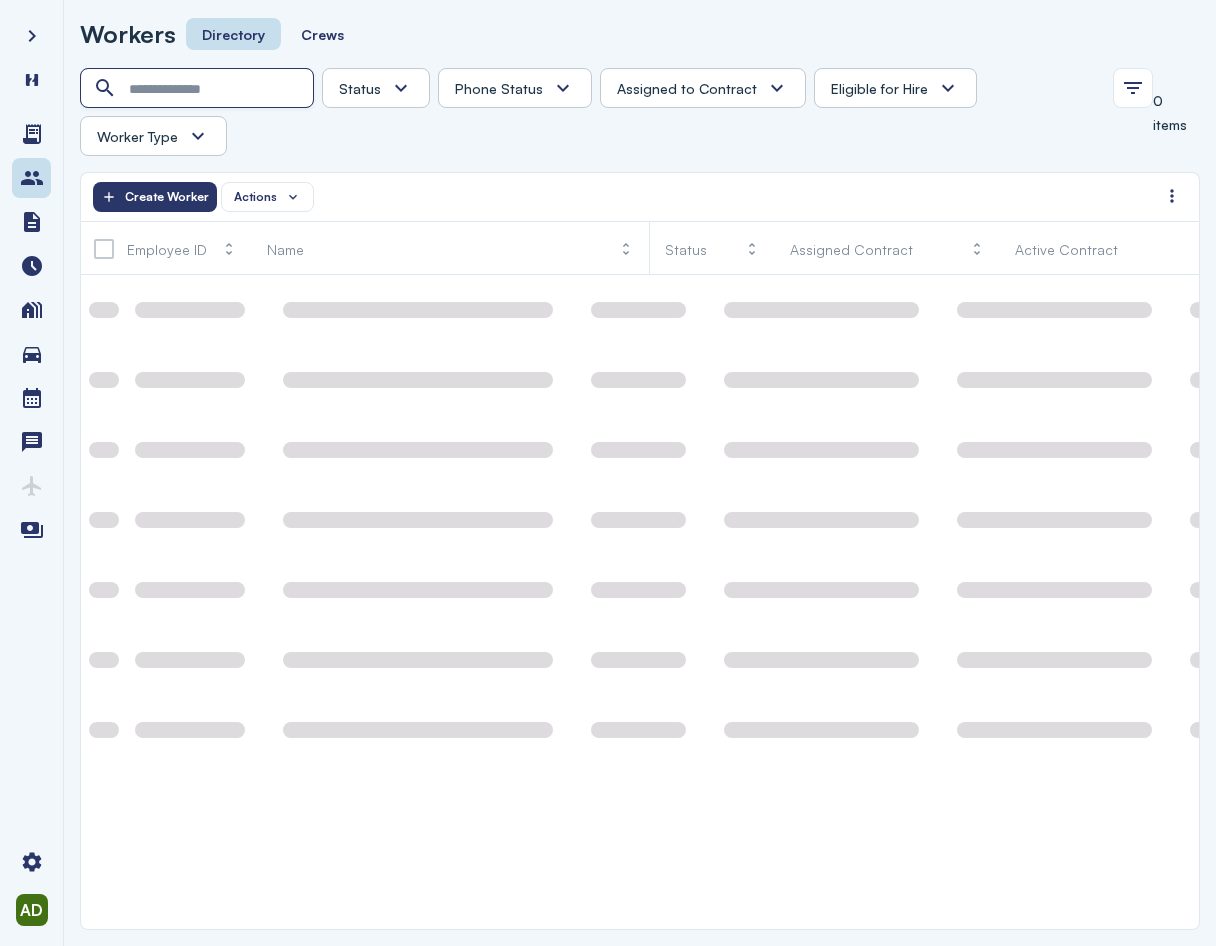 click at bounding box center (199, 89) 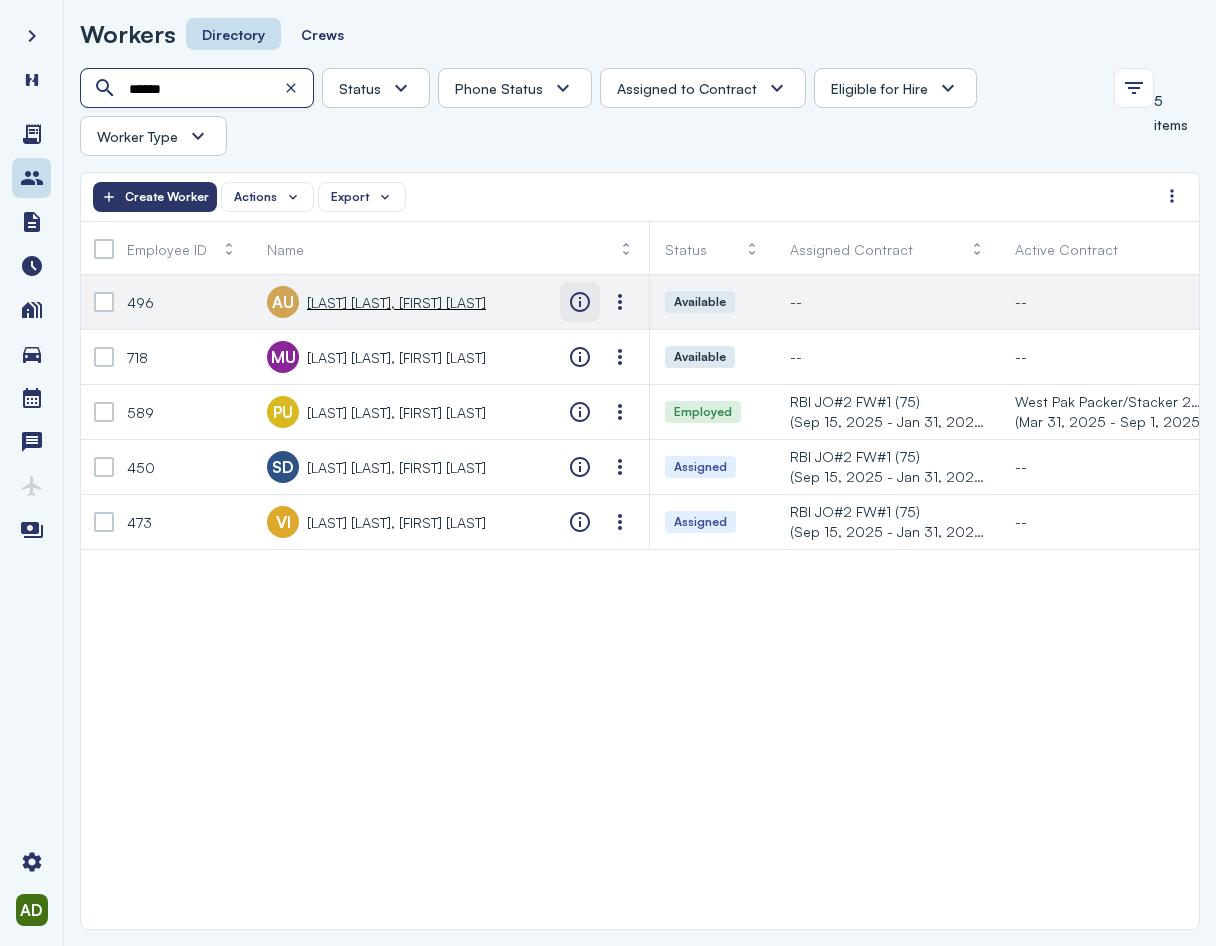 type on "******" 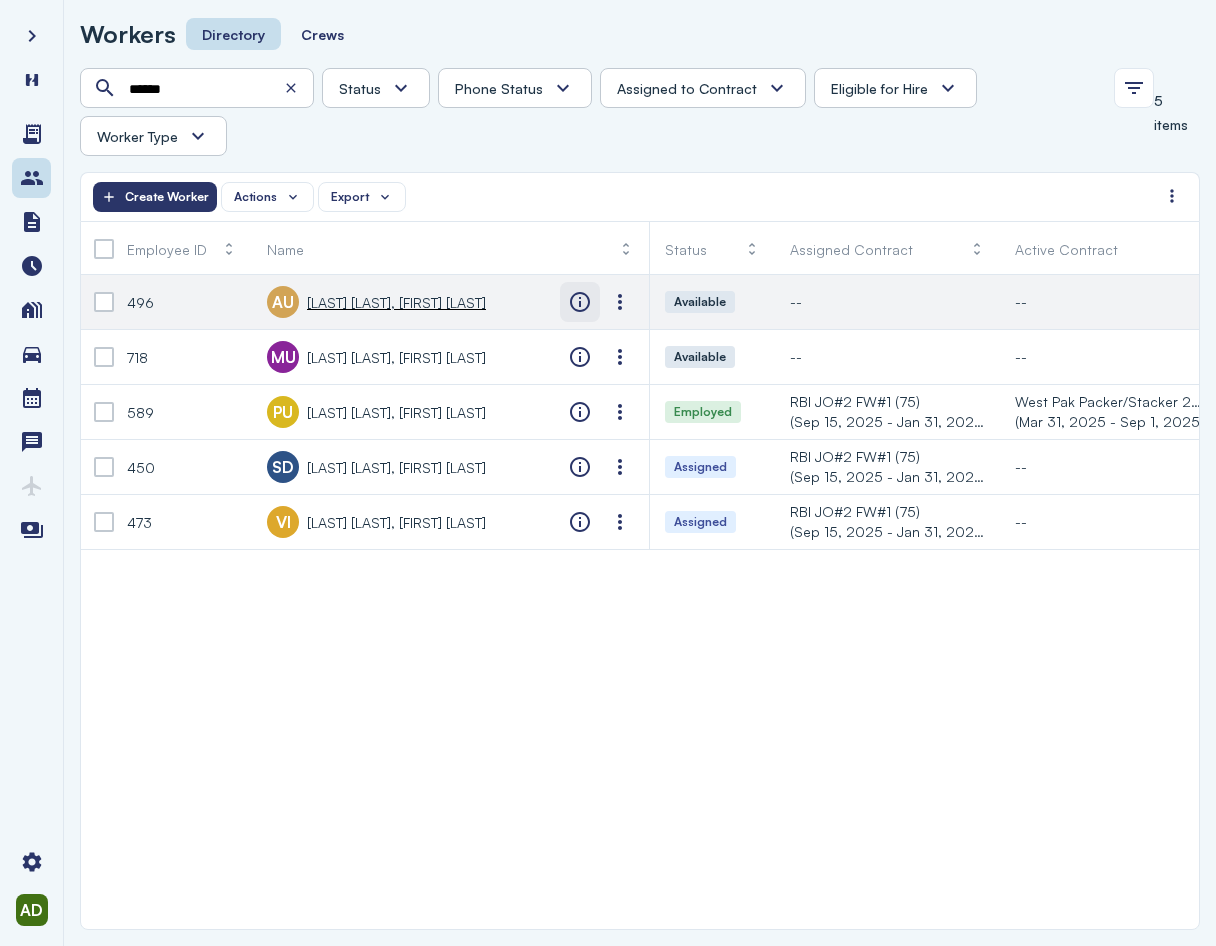 click at bounding box center (580, 302) 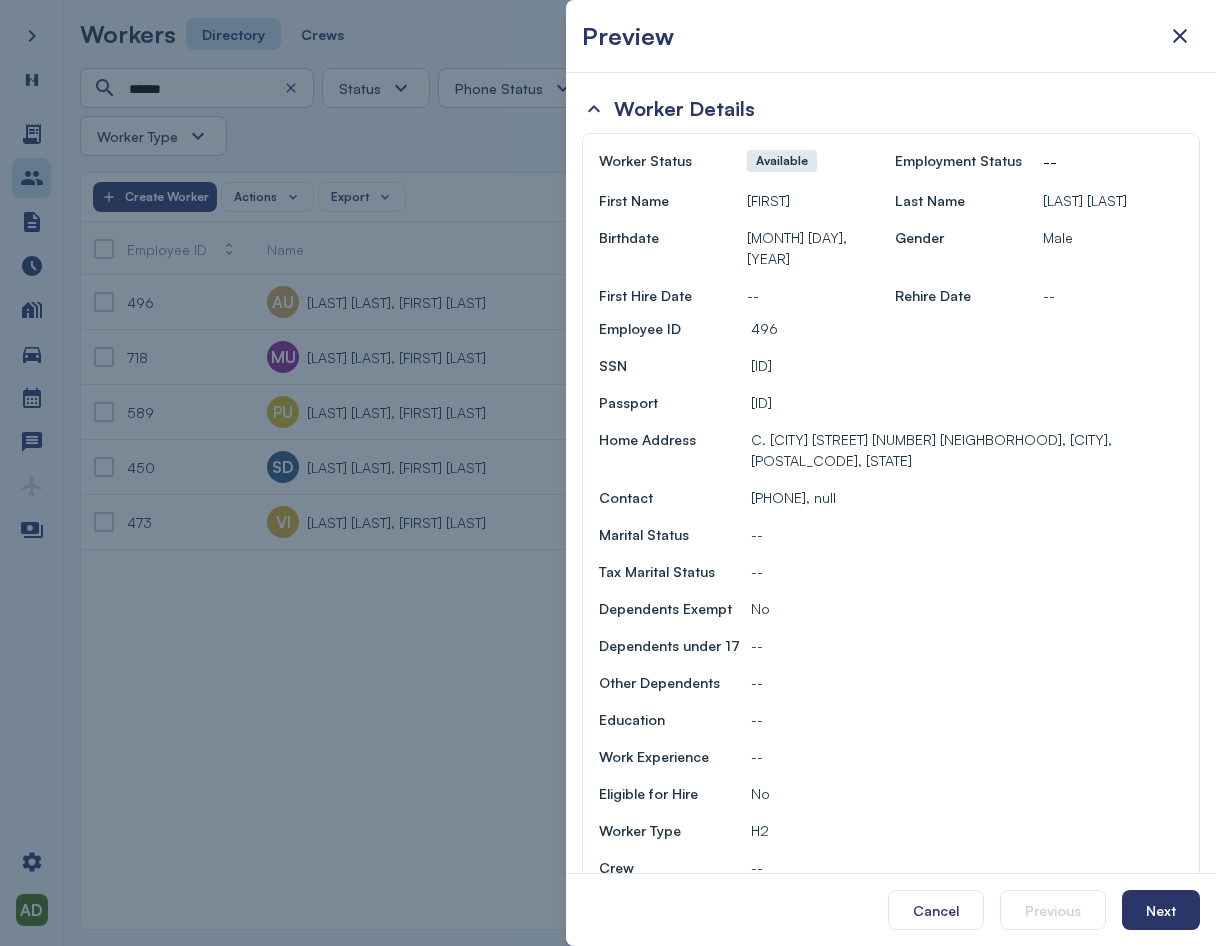 click at bounding box center (608, 473) 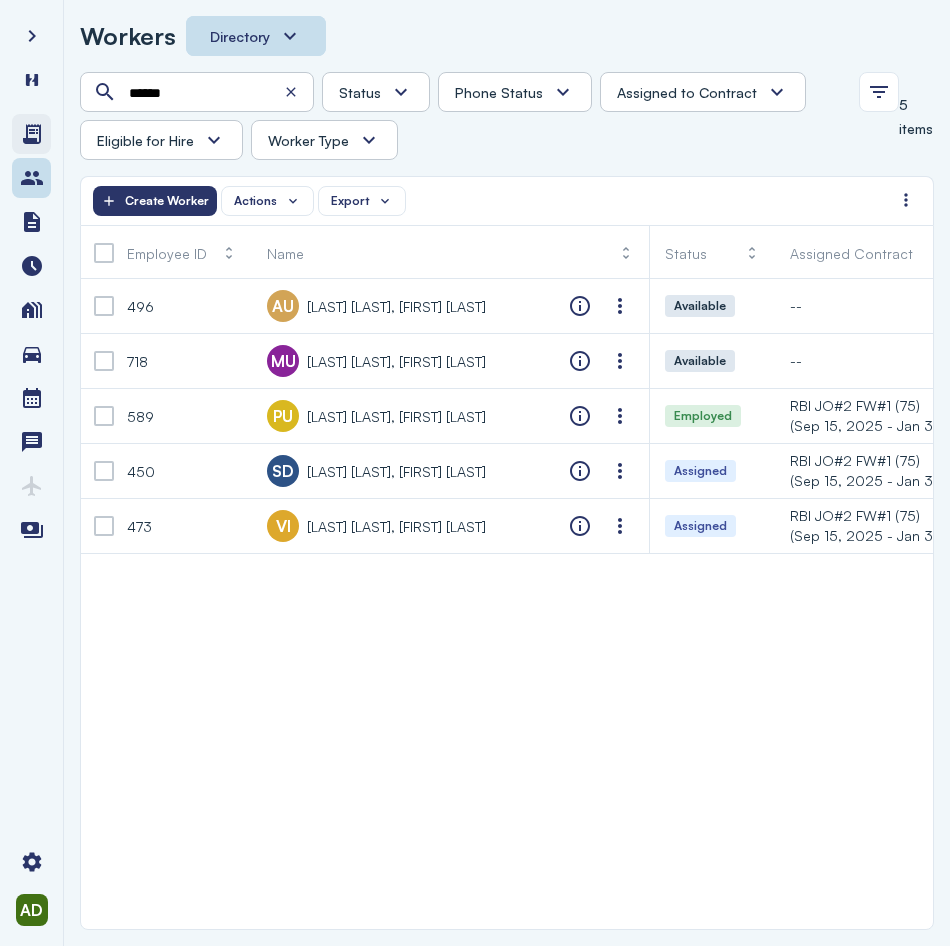 click at bounding box center [32, 134] 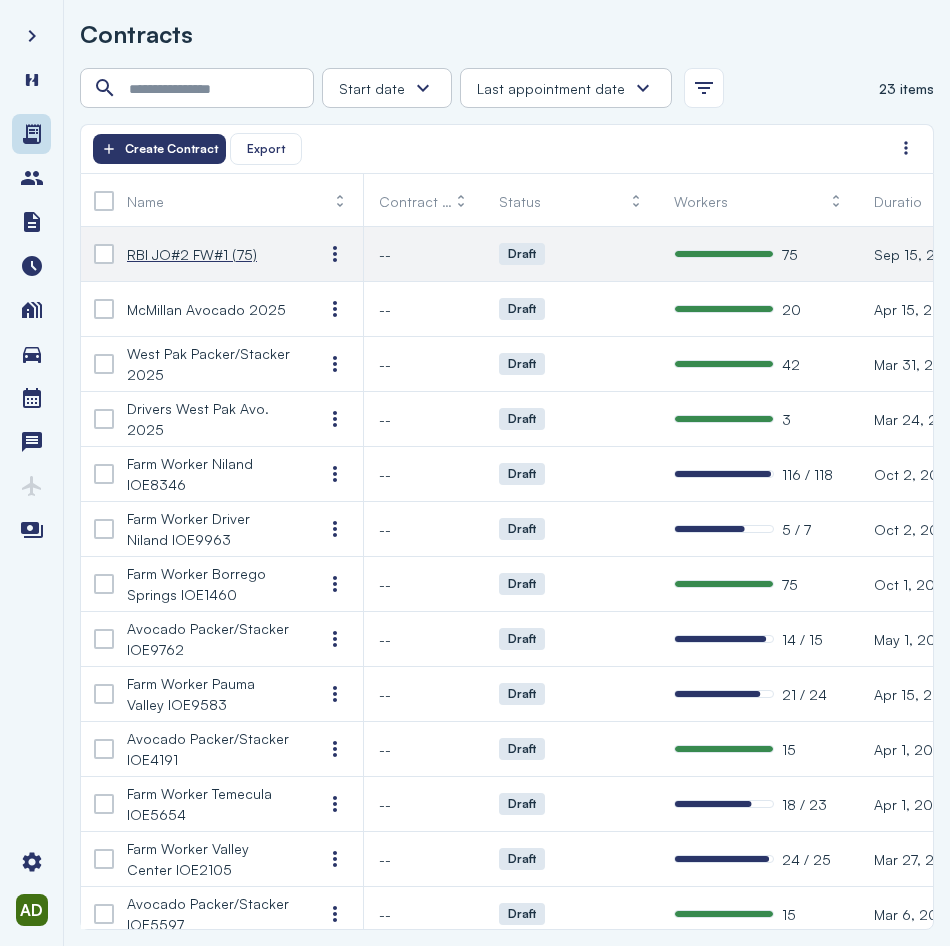 click on "RBI JO#2 FW#1 (75)" at bounding box center [192, 254] 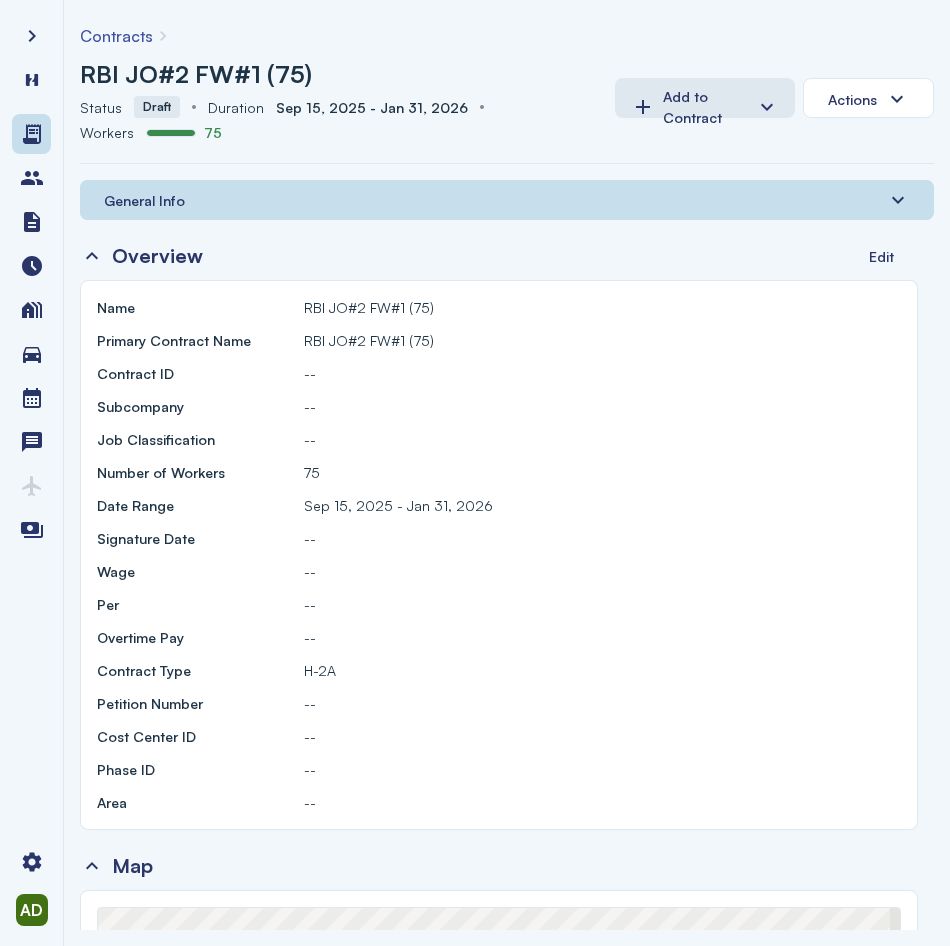 click on "General Info" at bounding box center [144, 200] 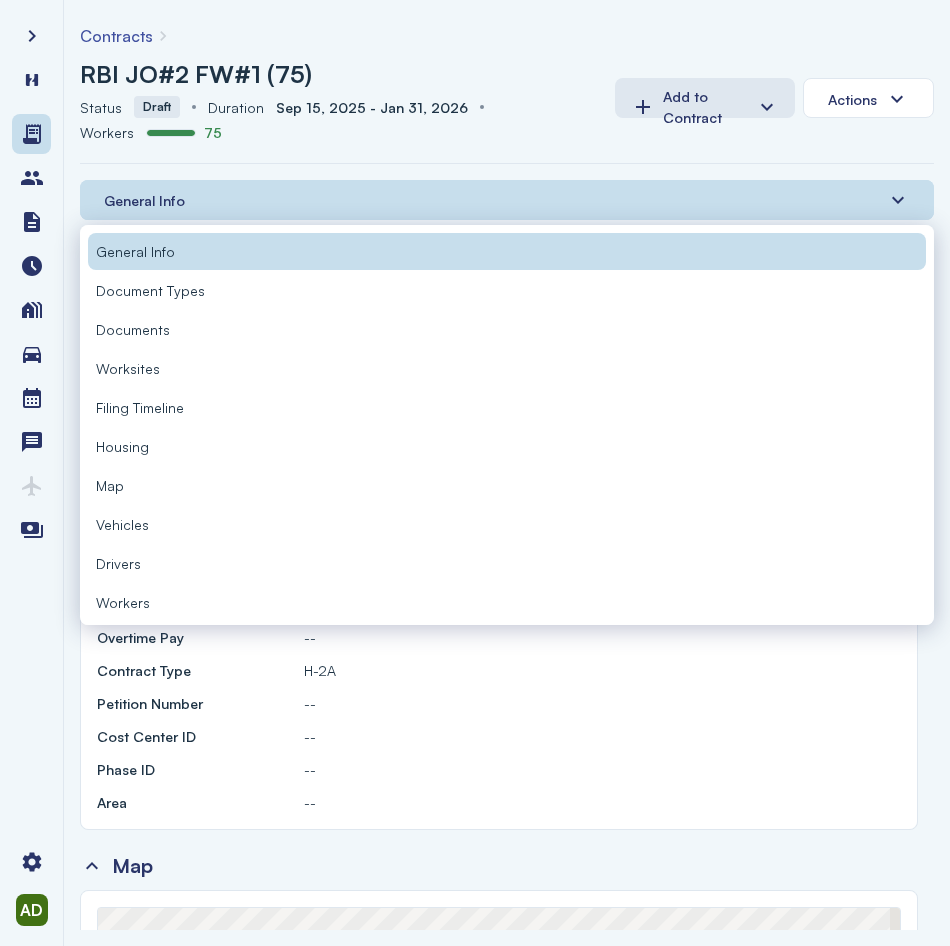 click on "Workers" at bounding box center [123, 602] 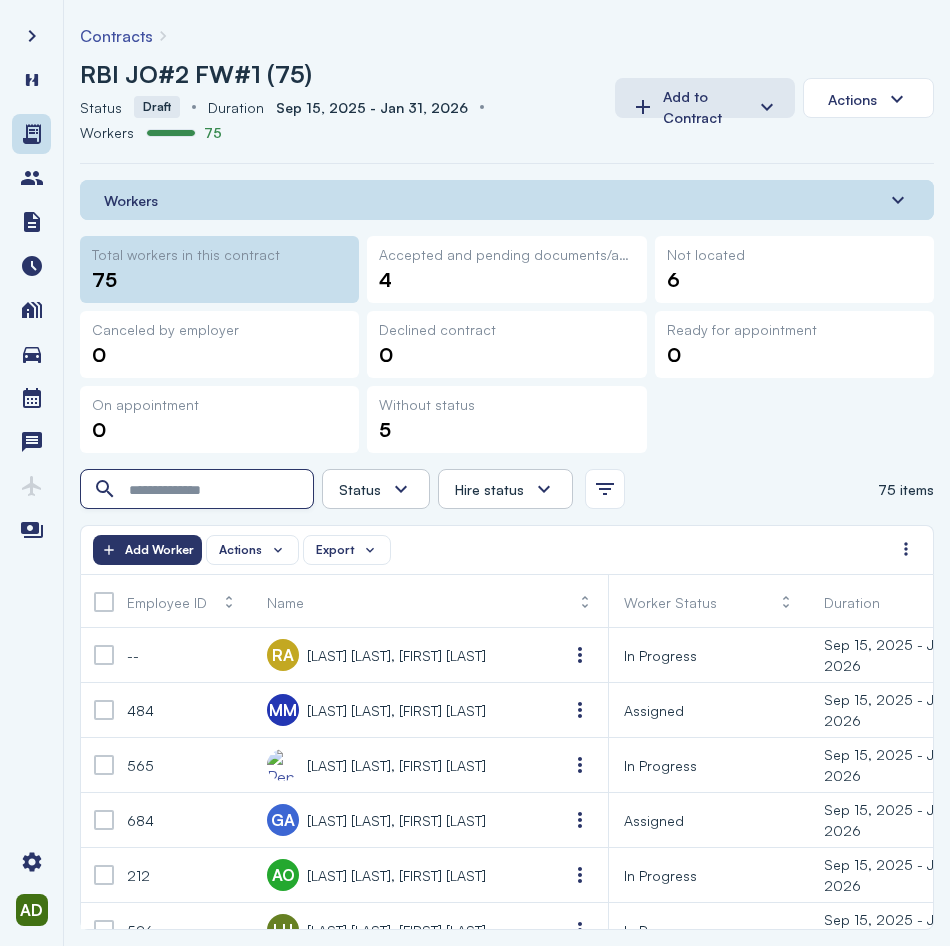click at bounding box center [199, 490] 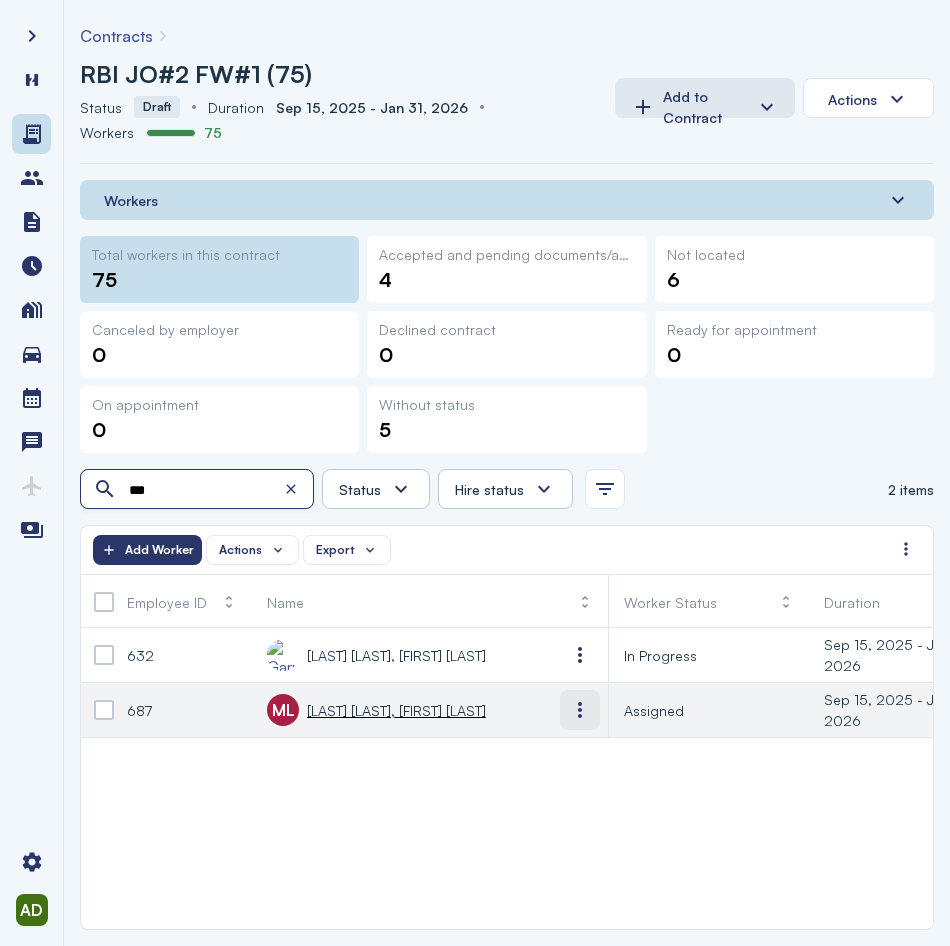 type on "***" 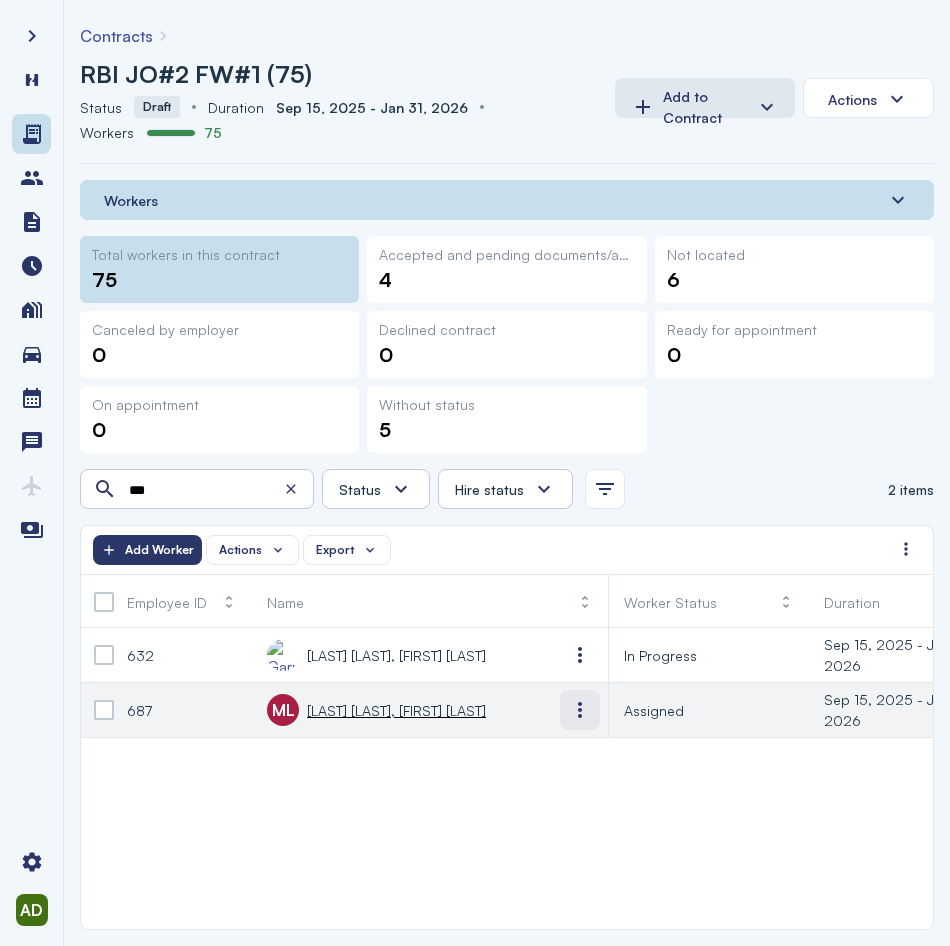click at bounding box center (580, 710) 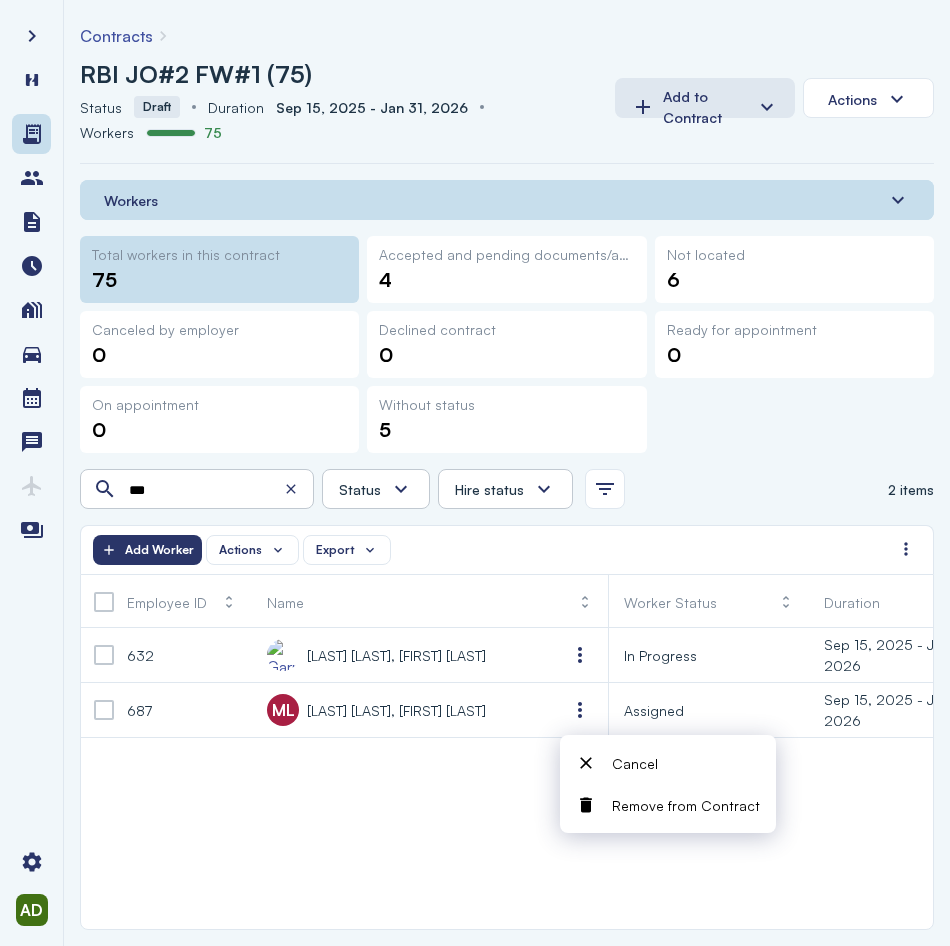 click on "Remove from Contract" at bounding box center (686, 805) 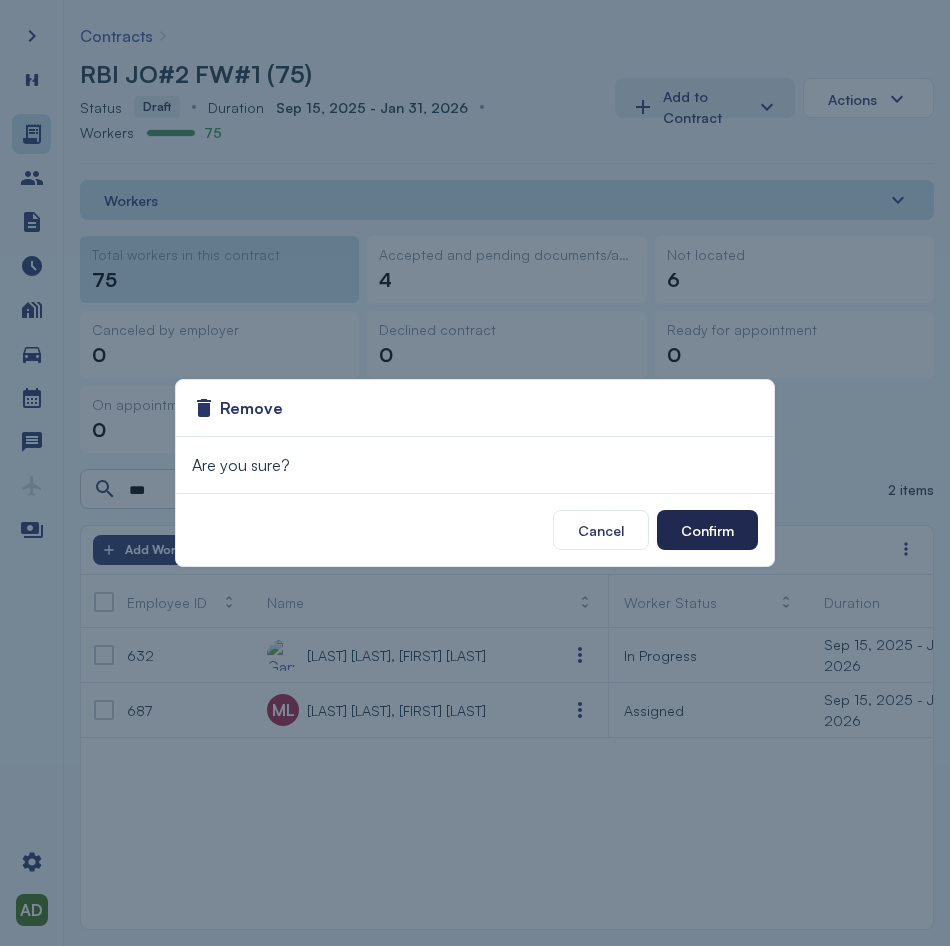 click on "Confirm" at bounding box center [707, 530] 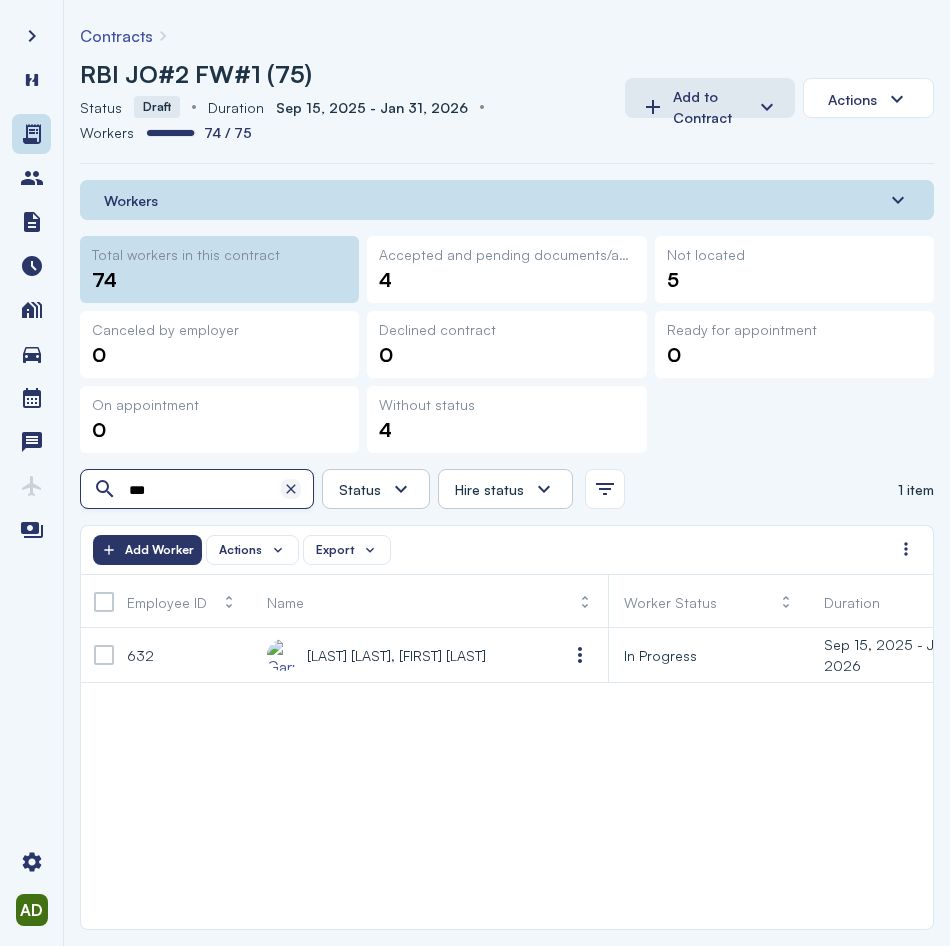 click at bounding box center [291, 489] 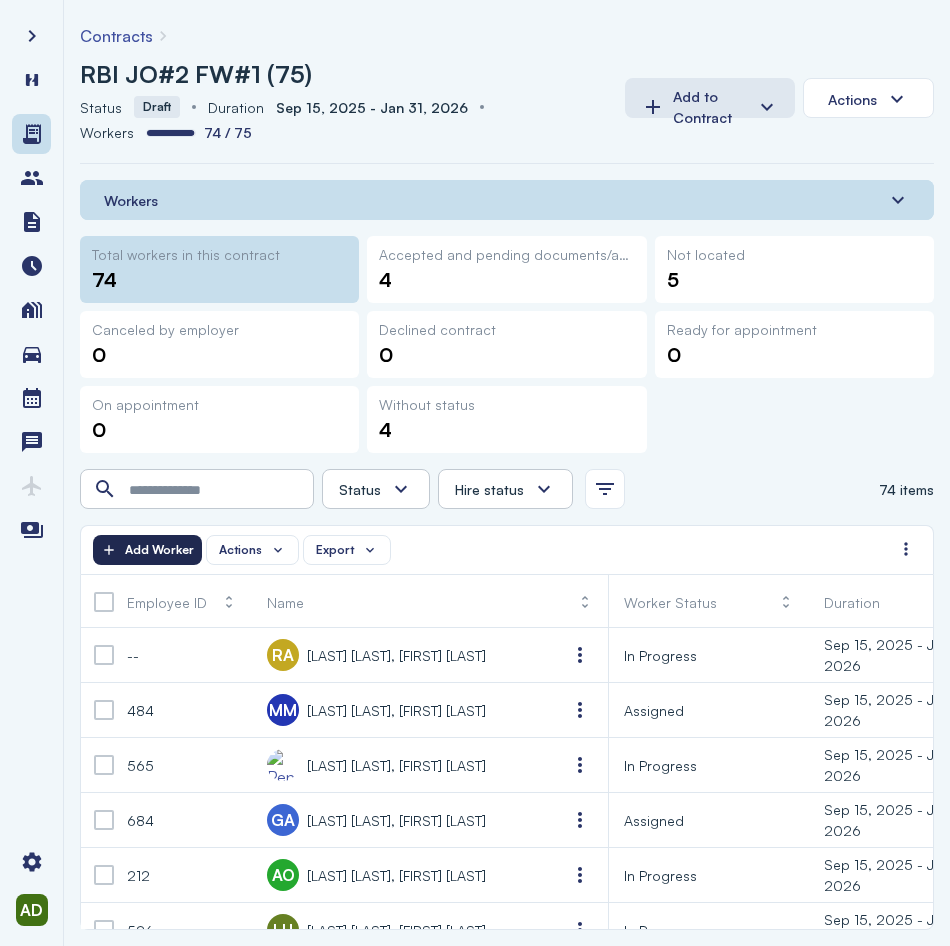 click on "Add Worker" 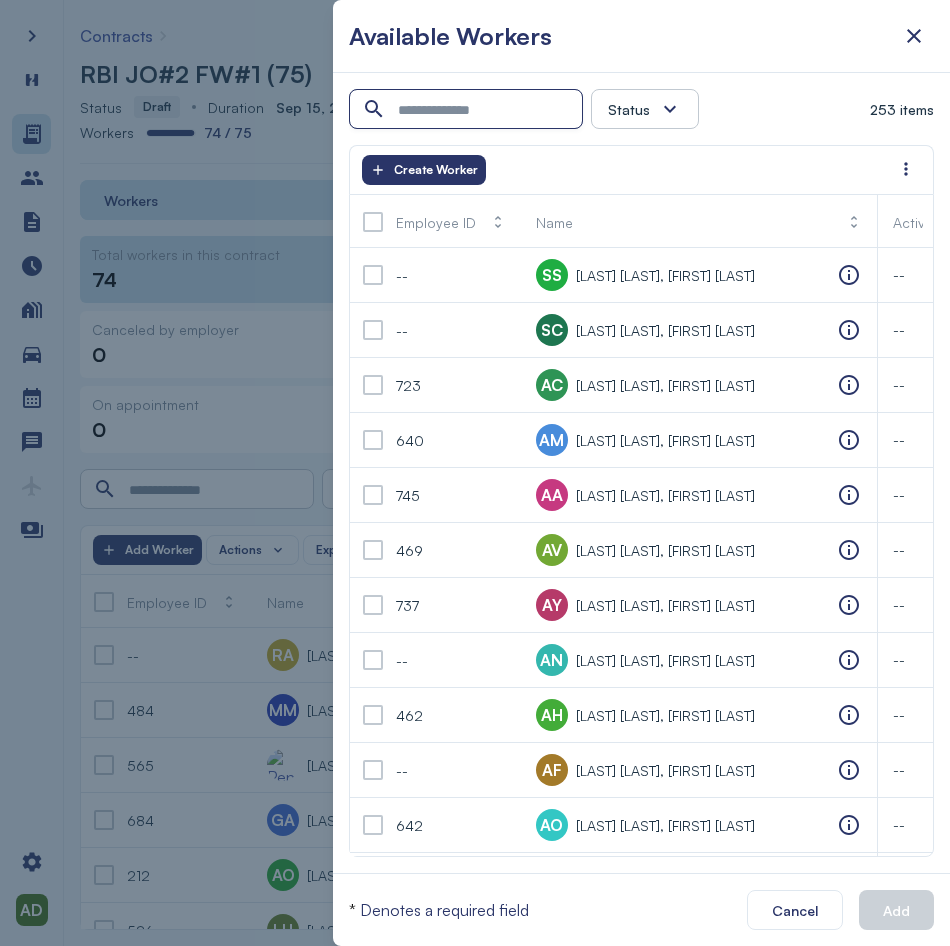 click at bounding box center [468, 110] 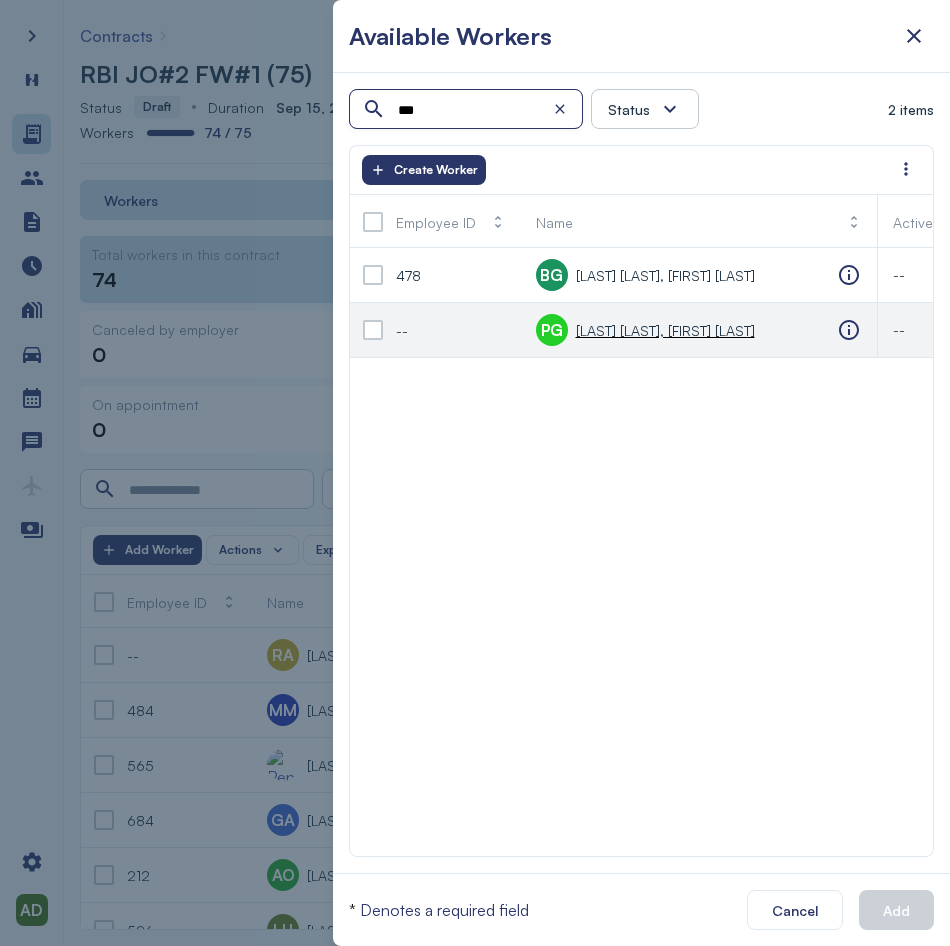 type on "***" 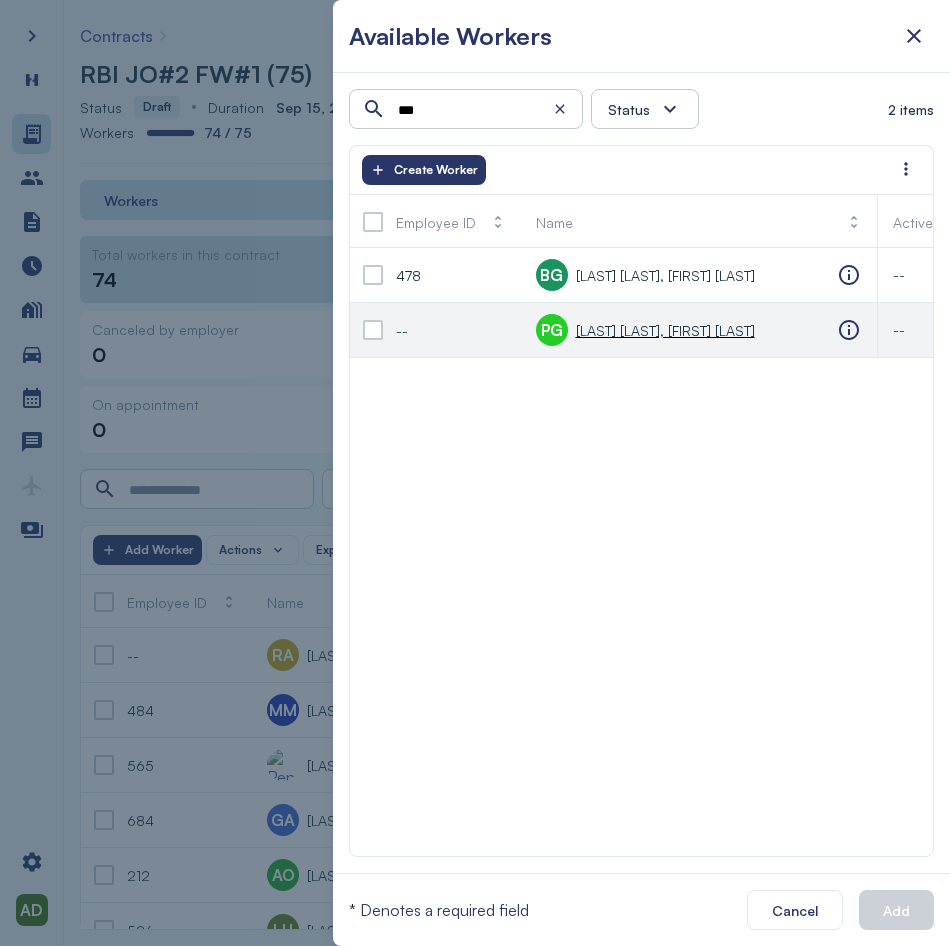 click at bounding box center [373, 330] 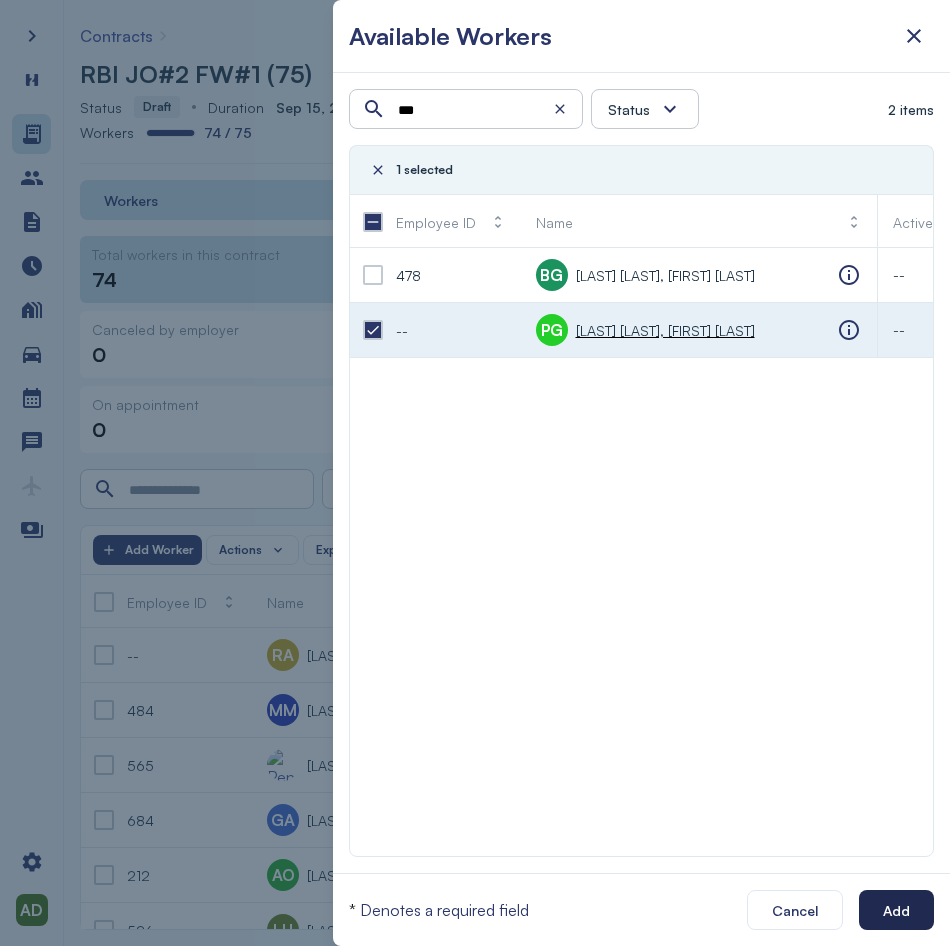 click on "Add" at bounding box center (896, 910) 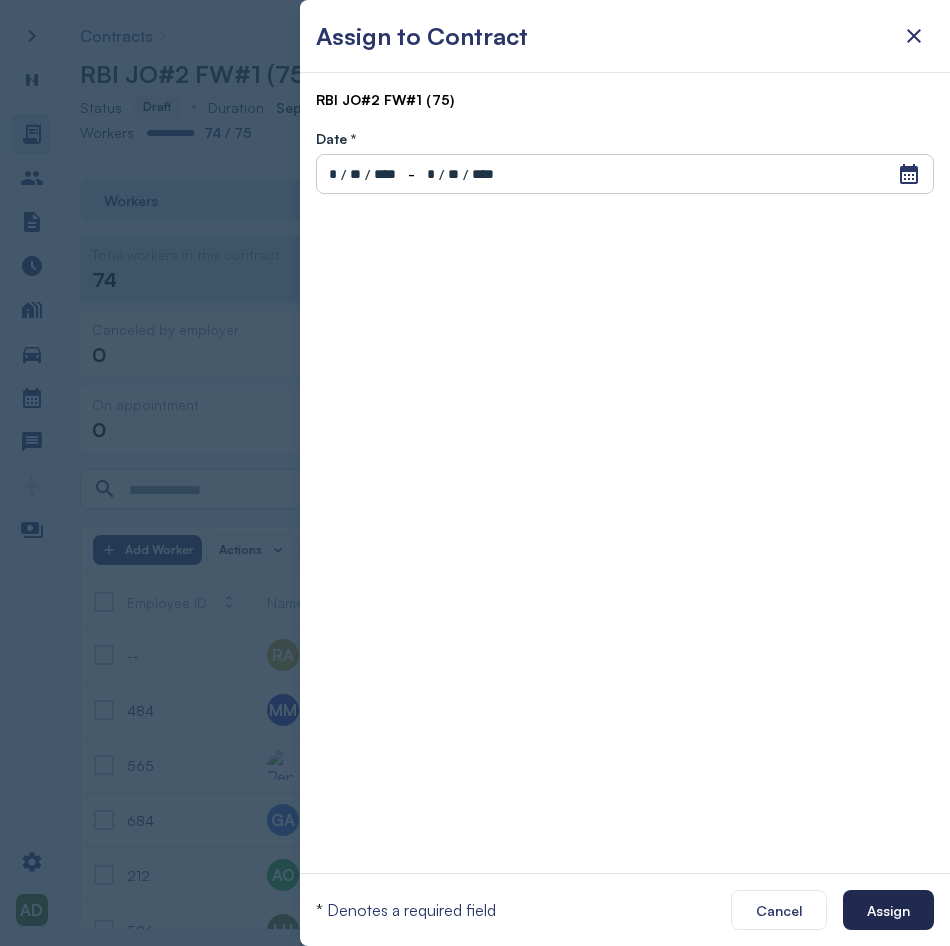 click on "Assign" at bounding box center (888, 910) 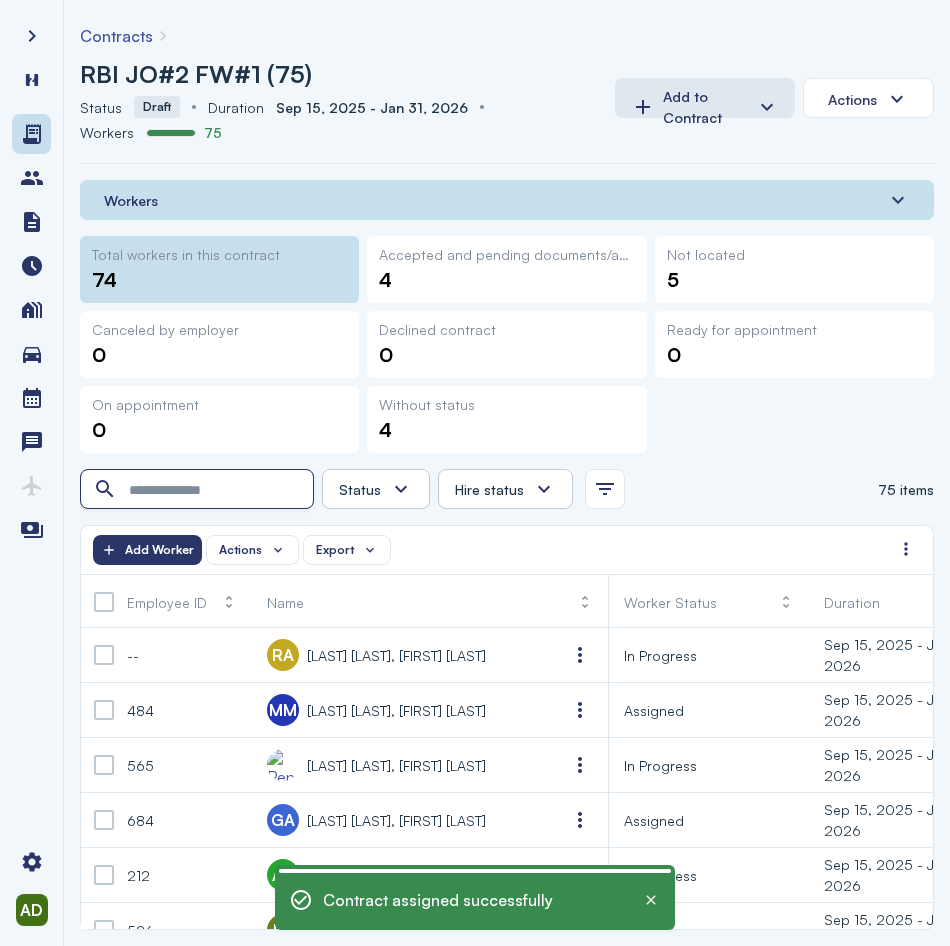 click at bounding box center [199, 490] 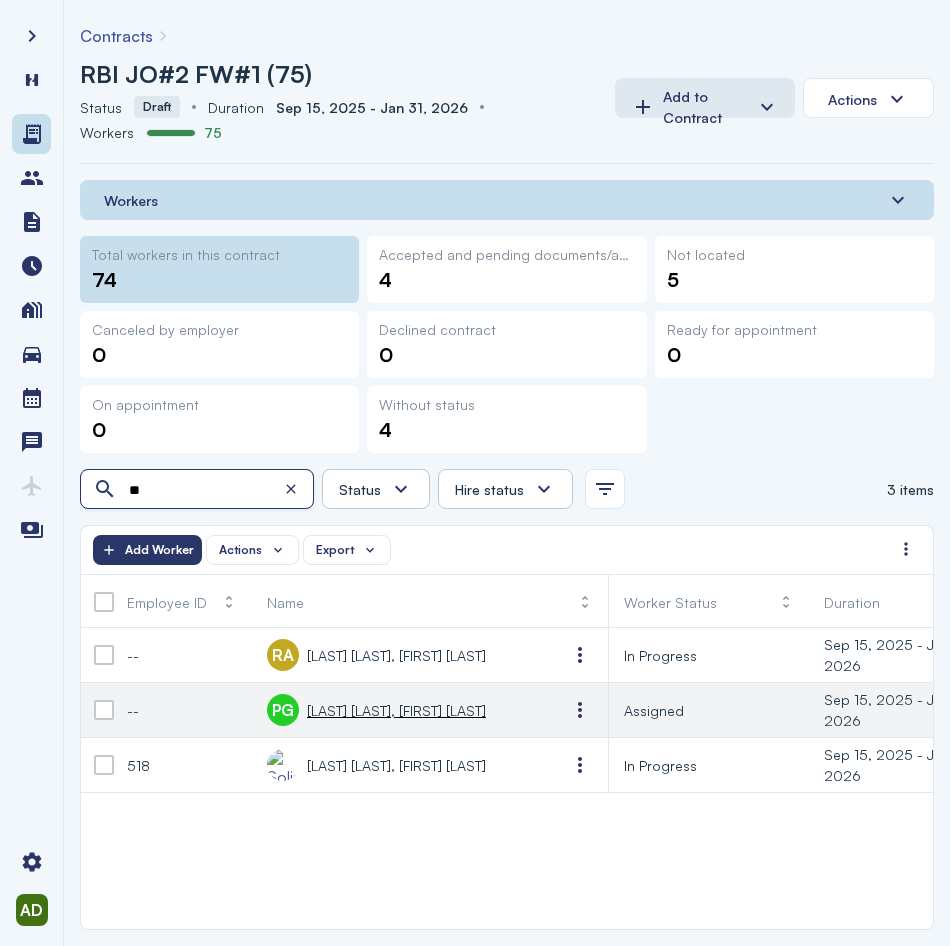 type on "**" 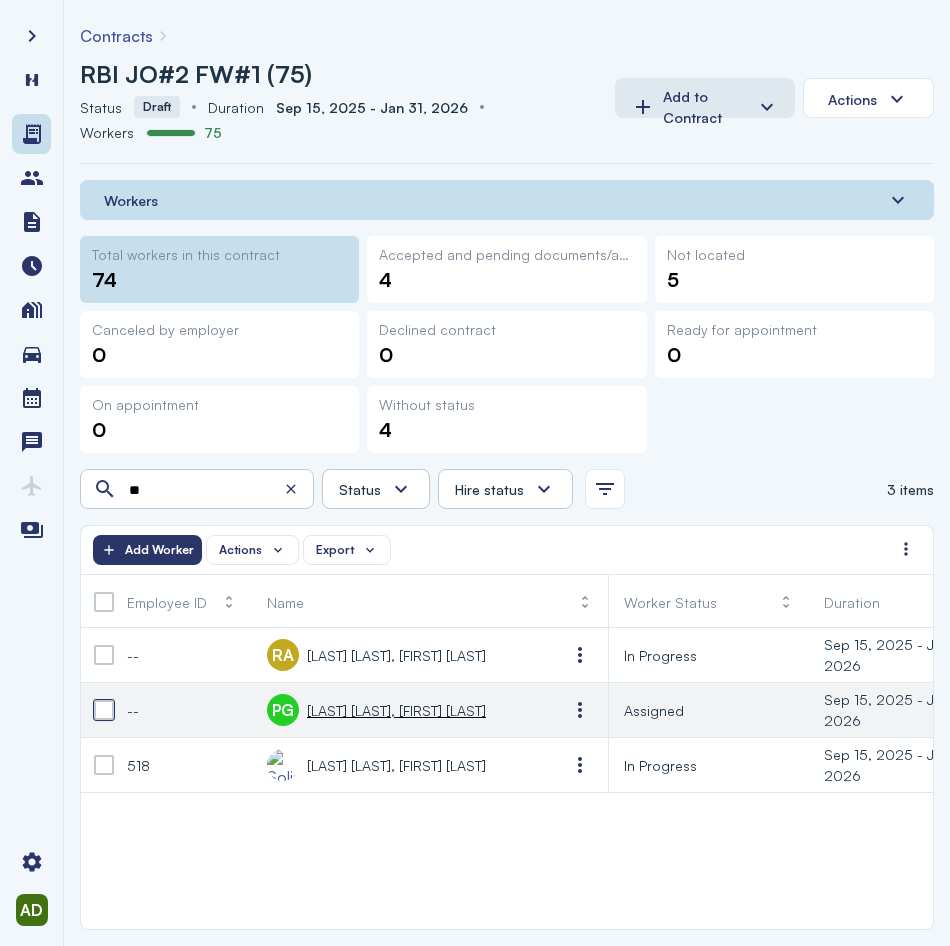 click at bounding box center (104, 710) 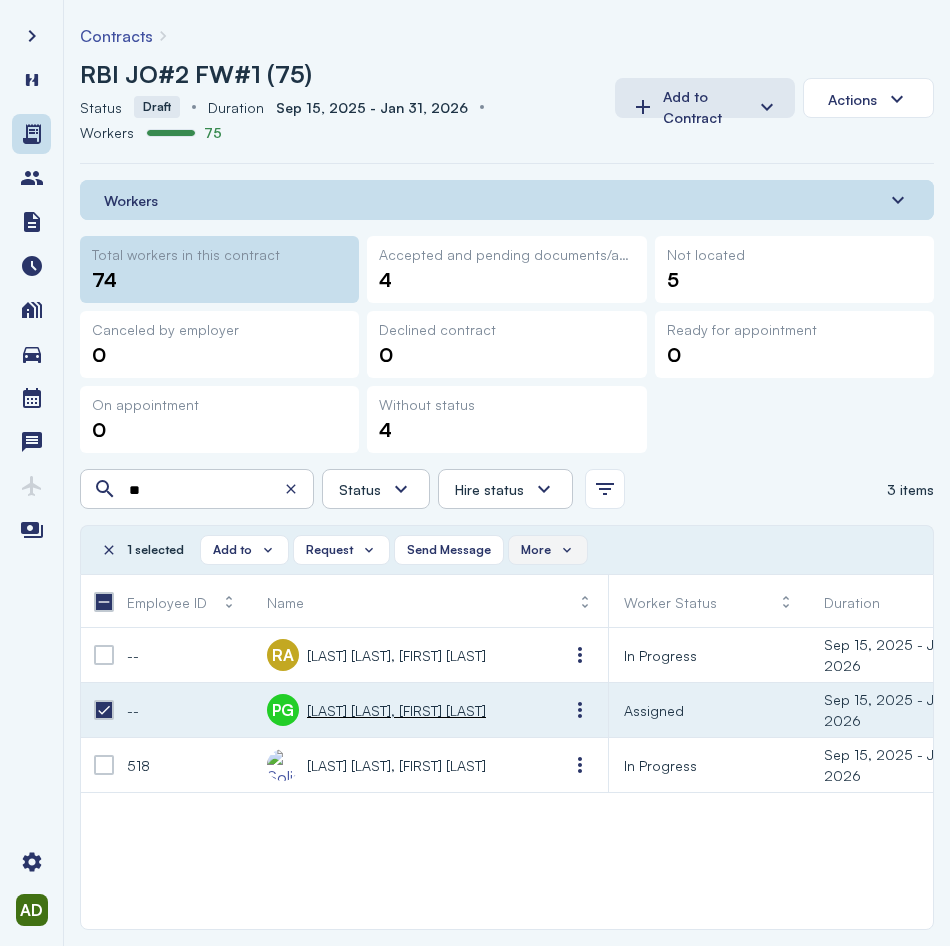 click on "More" at bounding box center (536, 550) 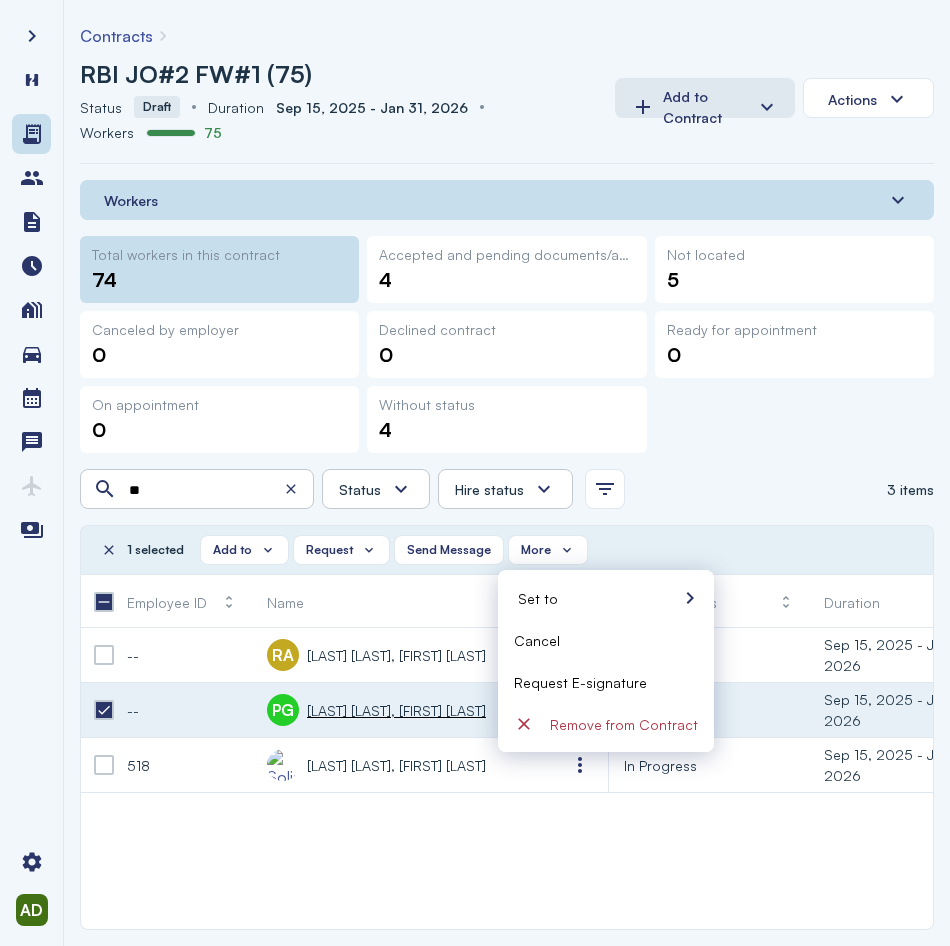 click on "Request E-signature" at bounding box center (580, 682) 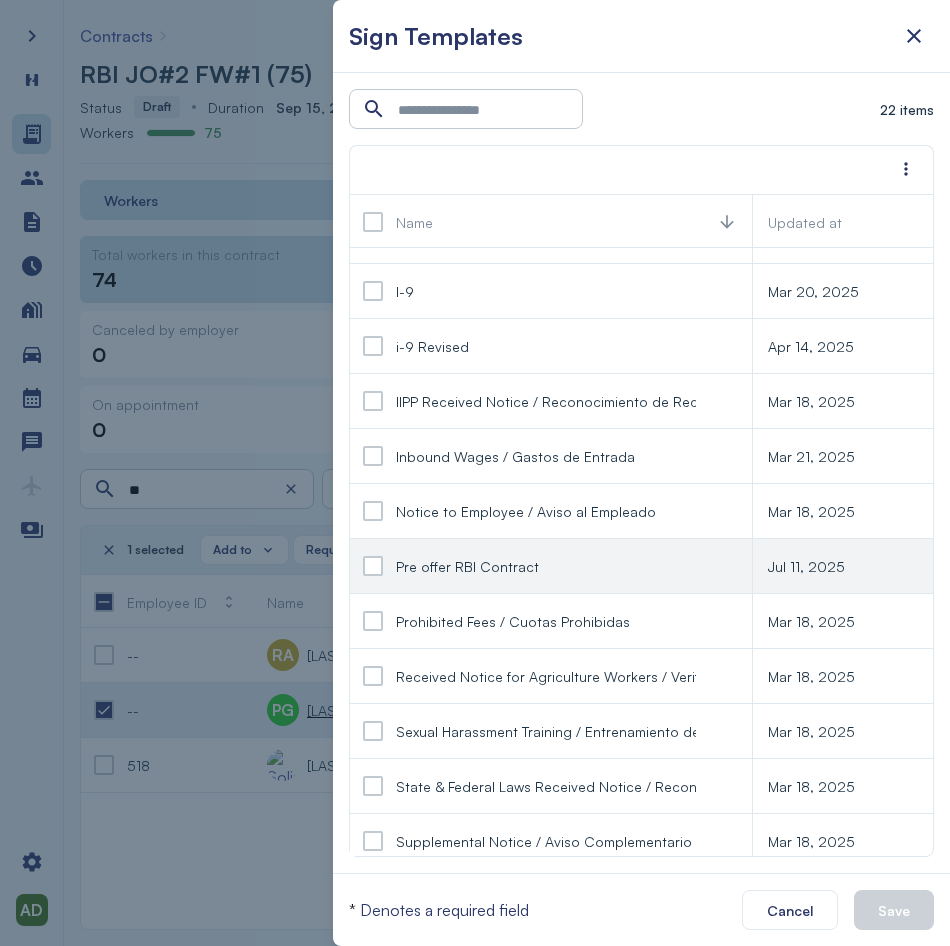 scroll, scrollTop: 400, scrollLeft: 0, axis: vertical 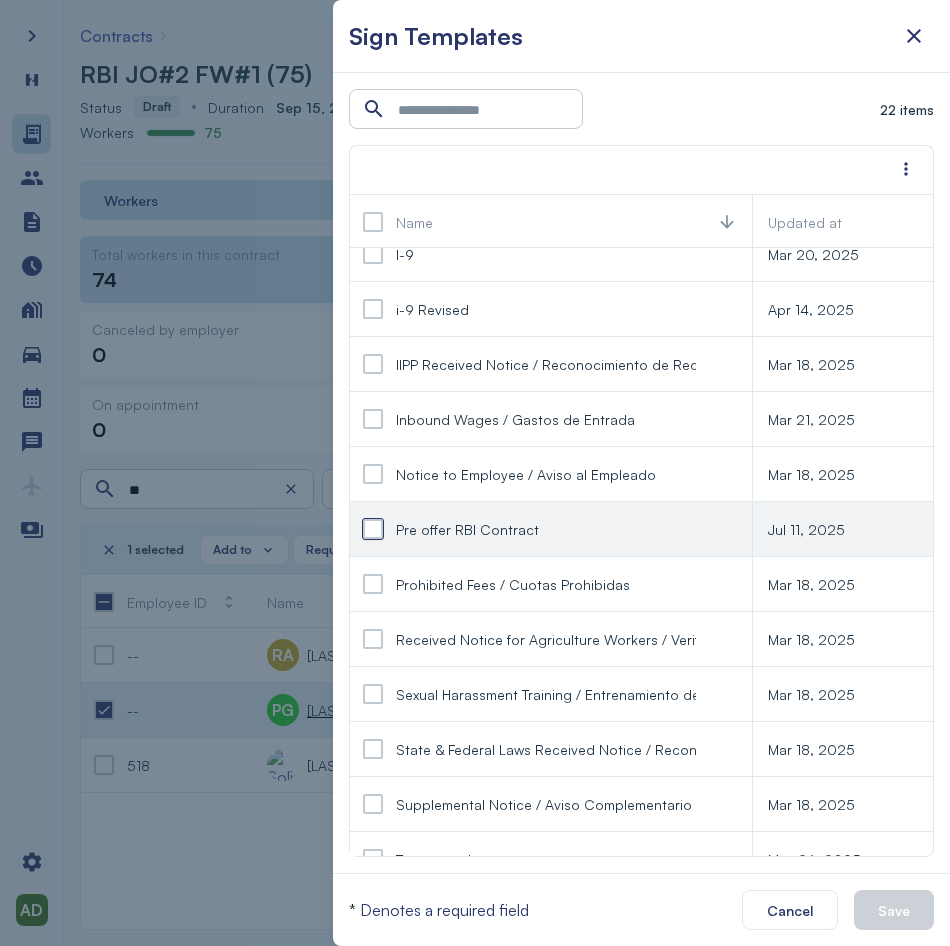 click at bounding box center [373, 529] 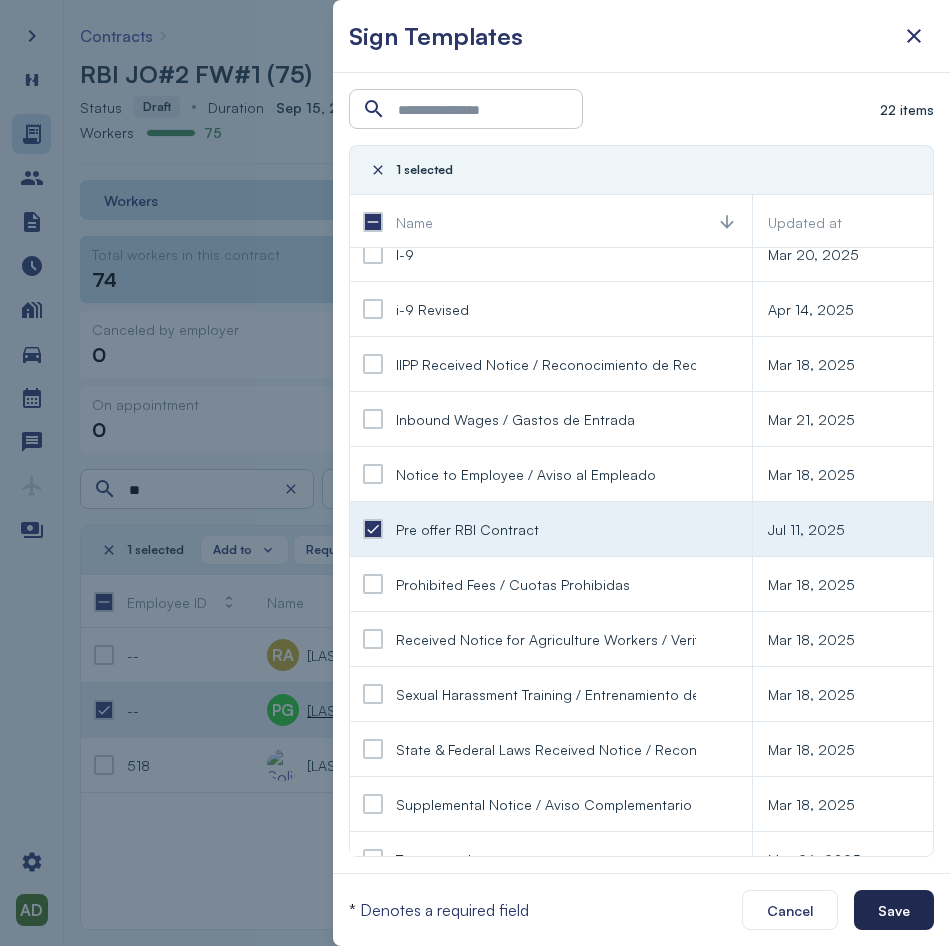 click on "Save" at bounding box center [894, 910] 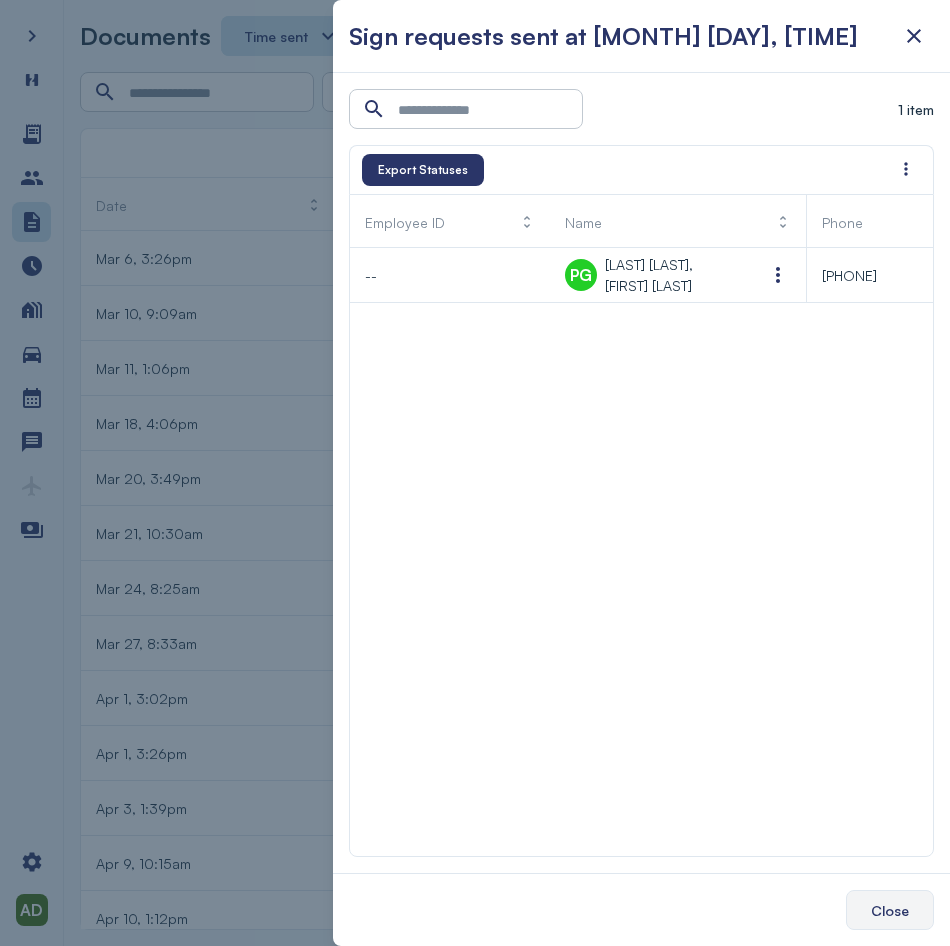 click on "Close" at bounding box center [890, 910] 